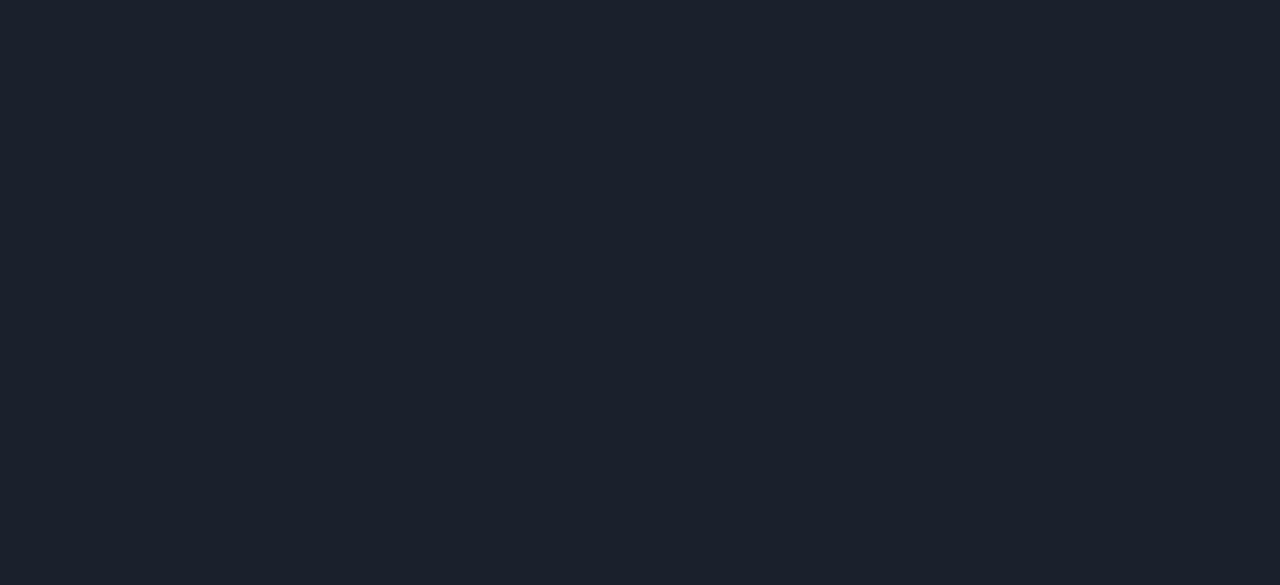 scroll, scrollTop: 0, scrollLeft: 0, axis: both 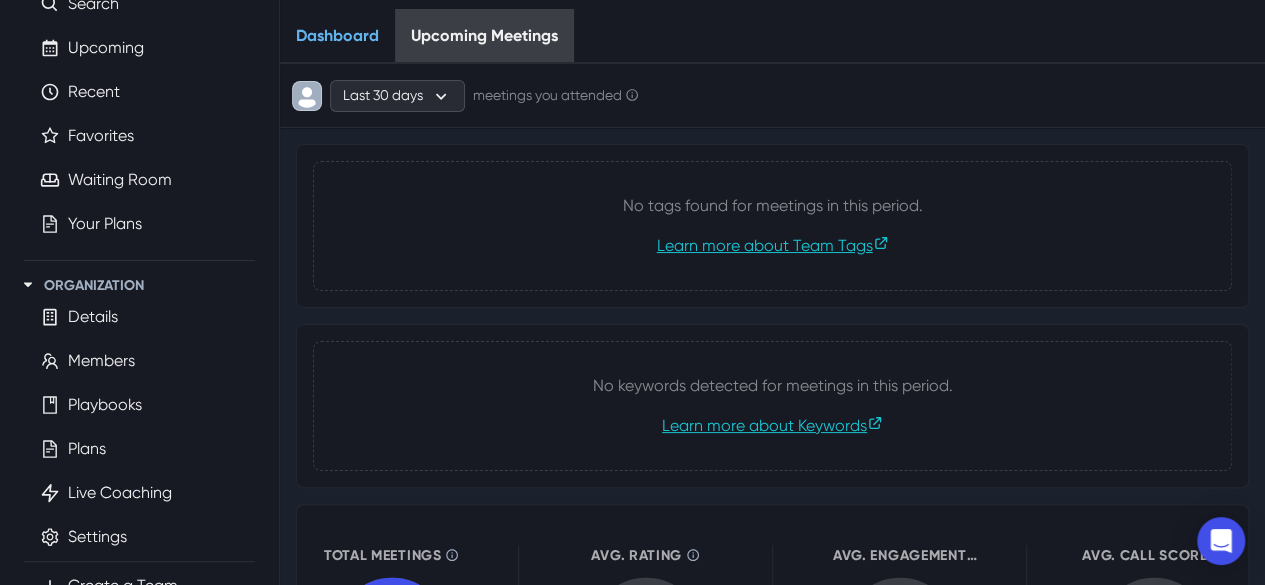 click on "Upcoming Meetings" at bounding box center (484, 36) 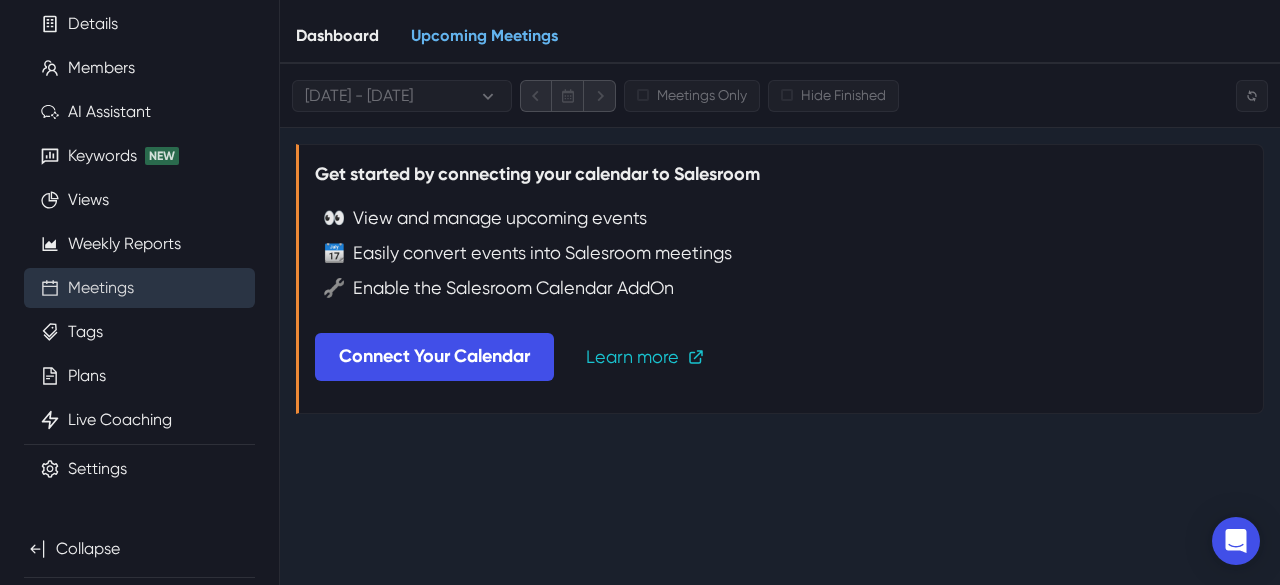scroll, scrollTop: 874, scrollLeft: 0, axis: vertical 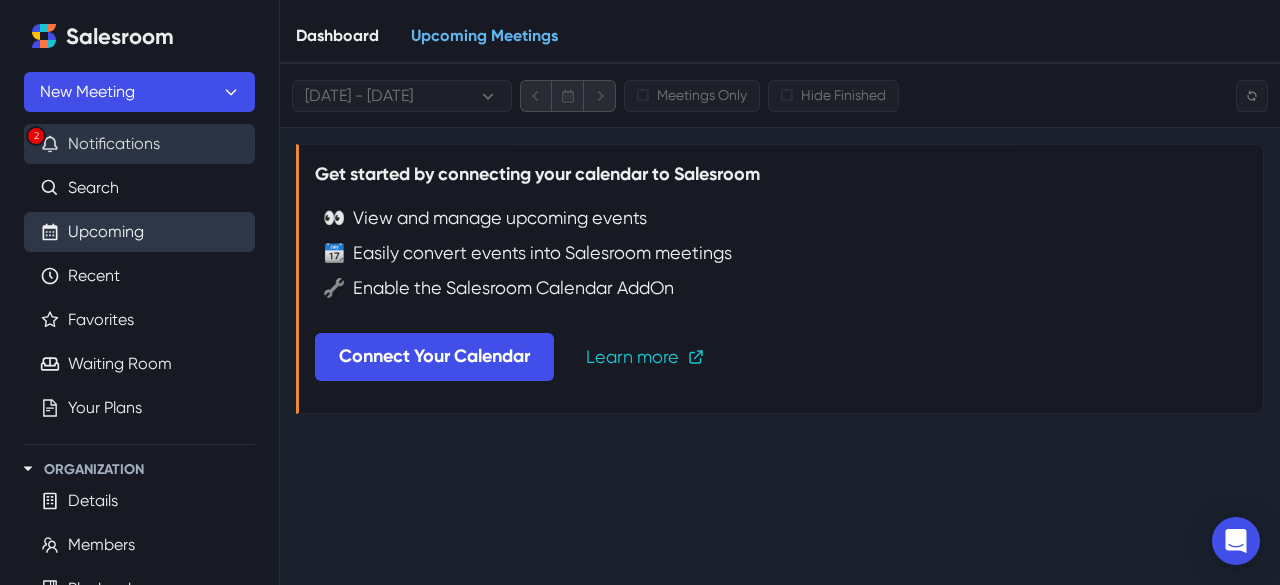 click on "2 Notifications" at bounding box center (139, 144) 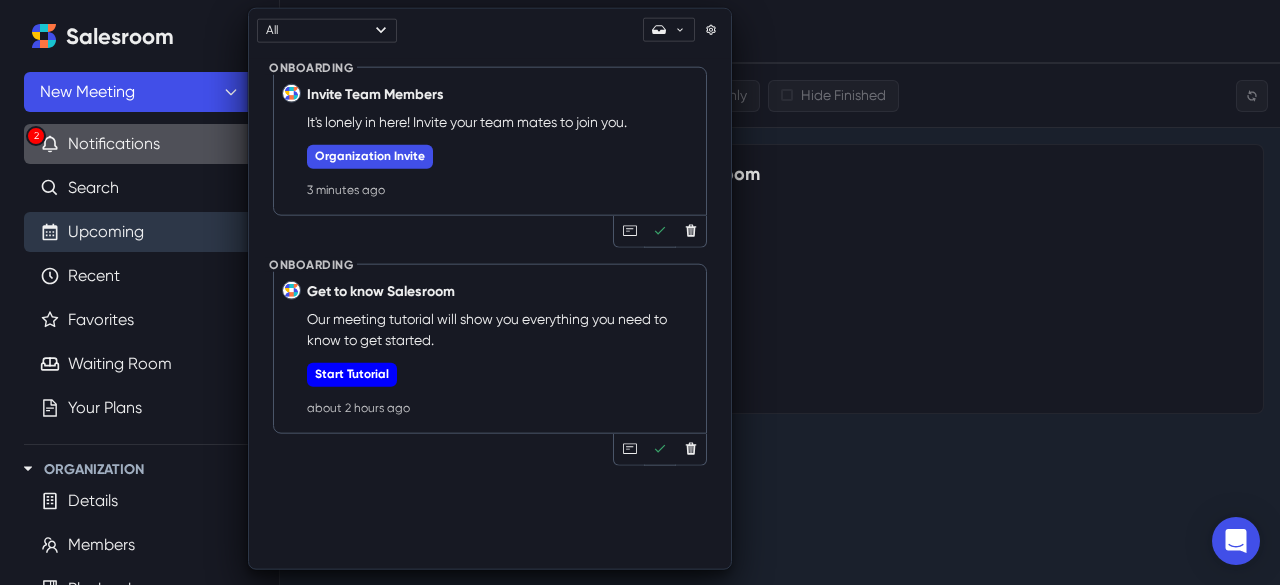 click on "Start Tutorial" at bounding box center [352, 374] 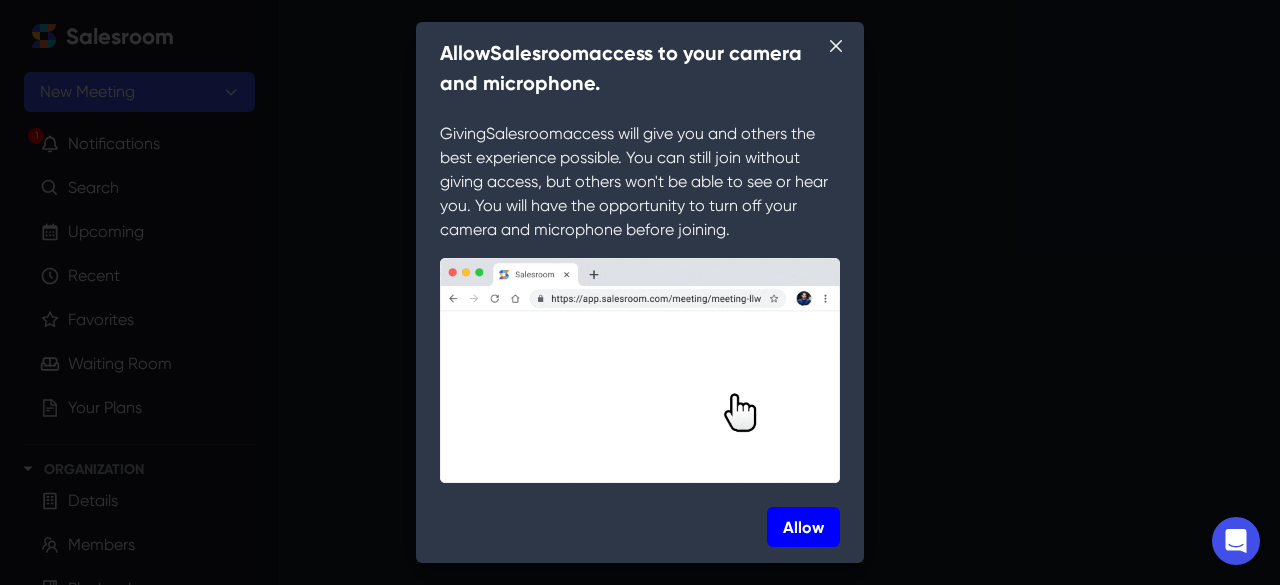 click on "Allow" at bounding box center [803, 527] 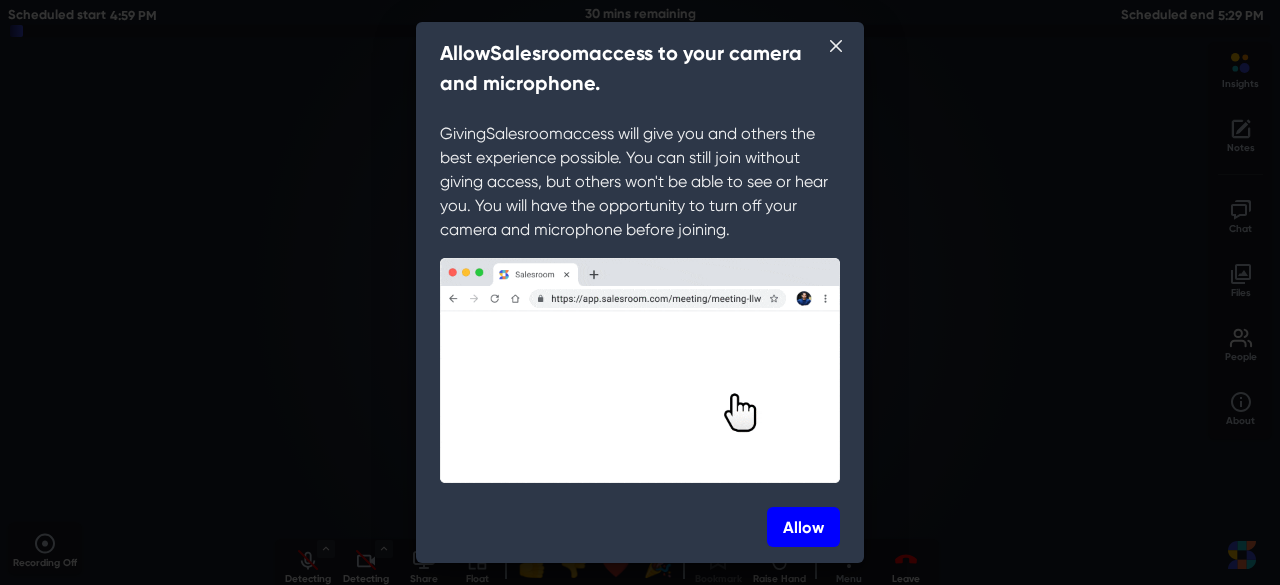 click on "Allow" at bounding box center (803, 527) 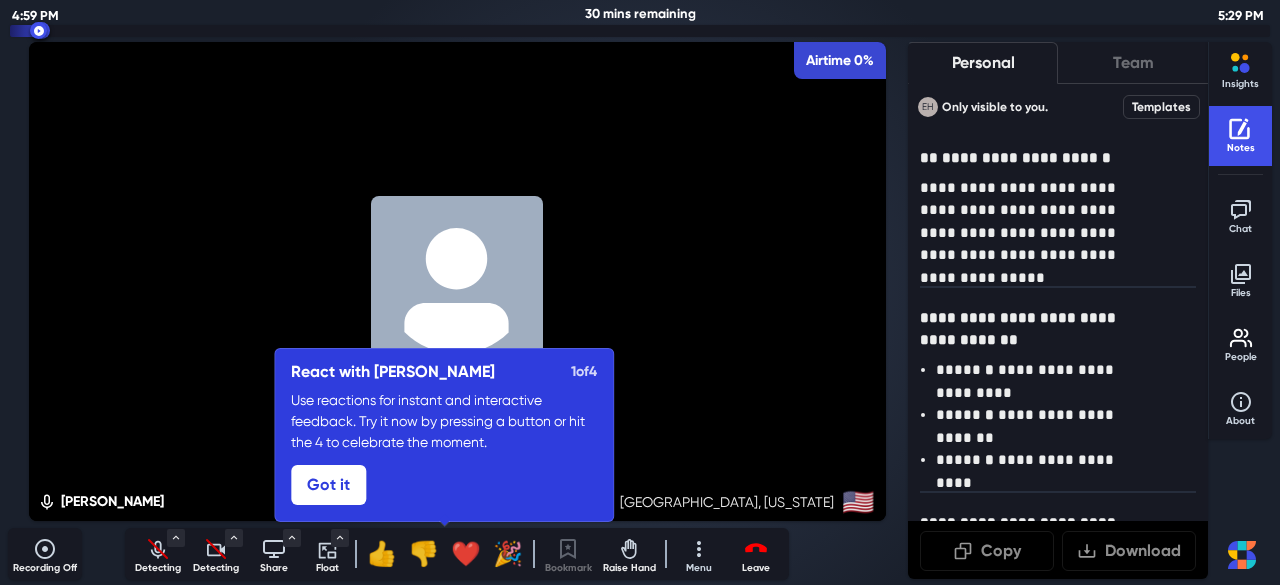 select on "default" 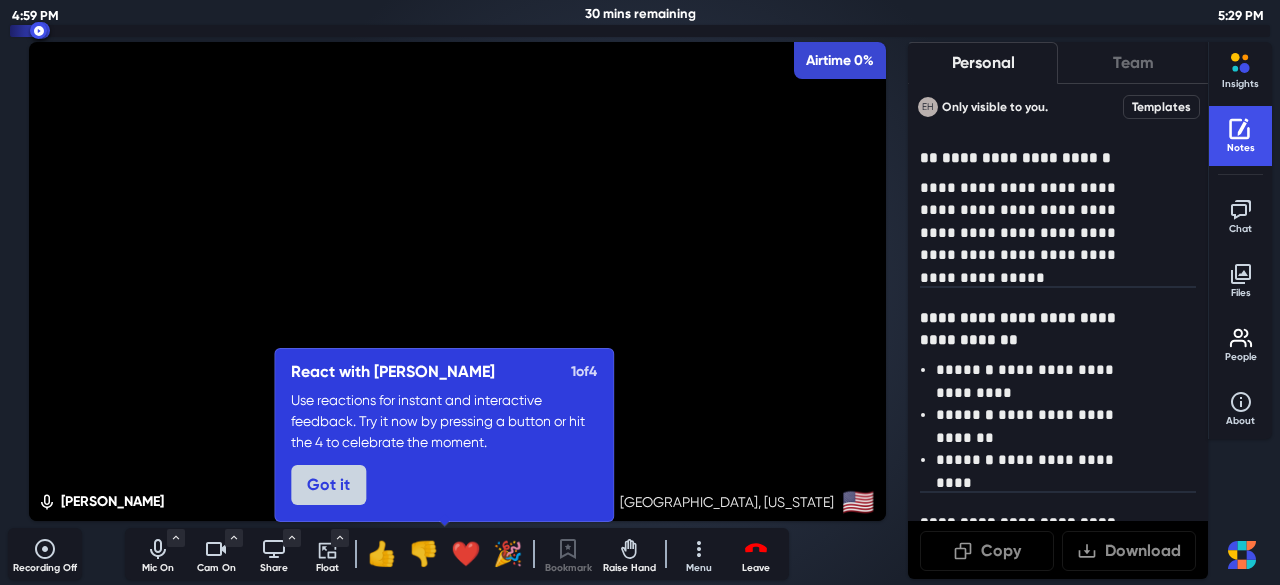 click on "Got it" at bounding box center [328, 485] 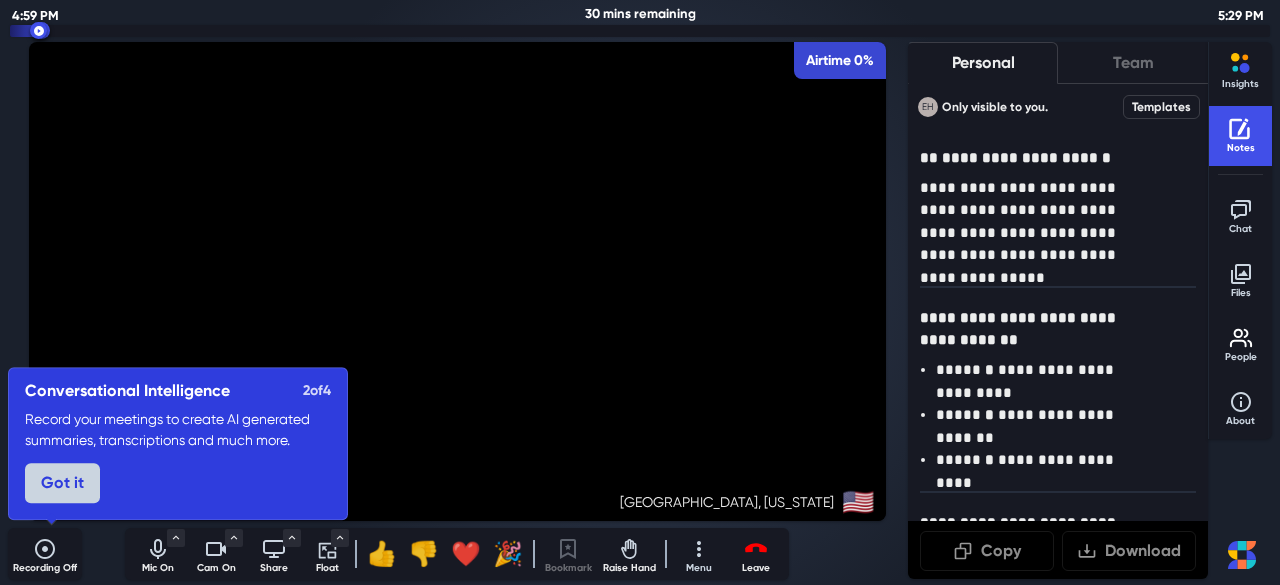 click on "Got it" at bounding box center [62, 483] 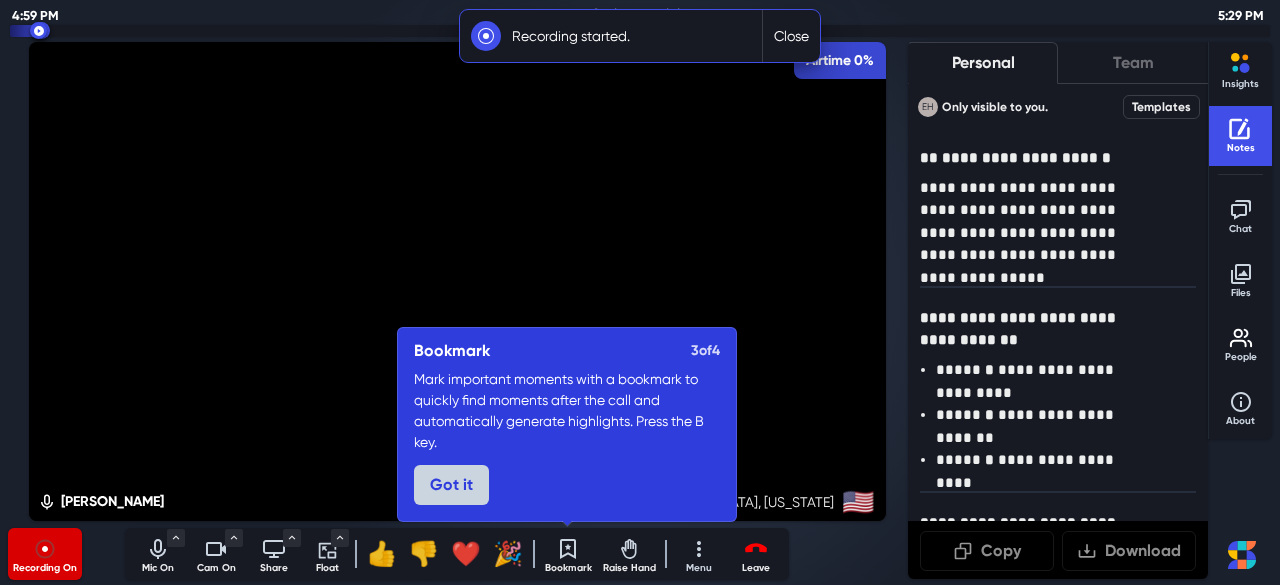click on "Got it" at bounding box center [451, 485] 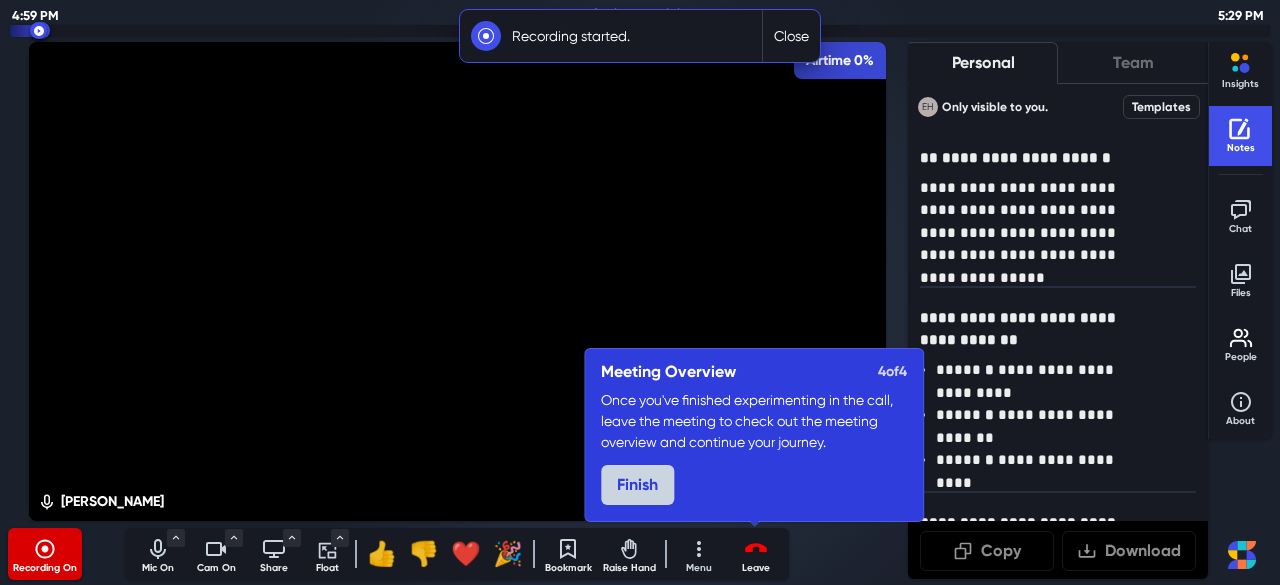 click on "Finish" at bounding box center [637, 485] 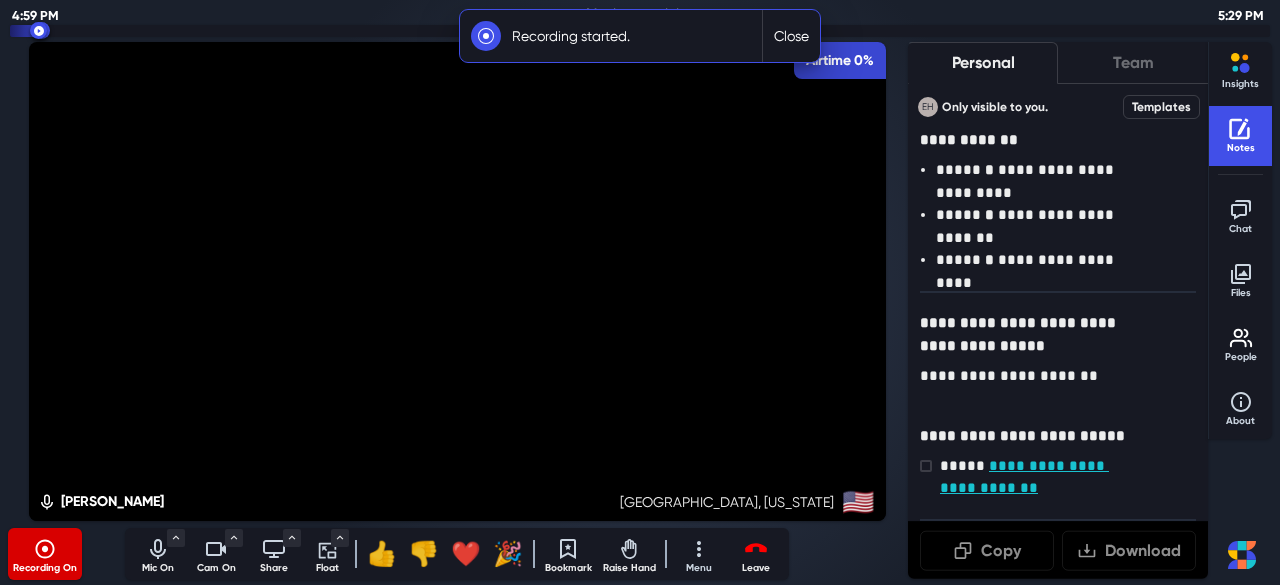 scroll, scrollTop: 0, scrollLeft: 0, axis: both 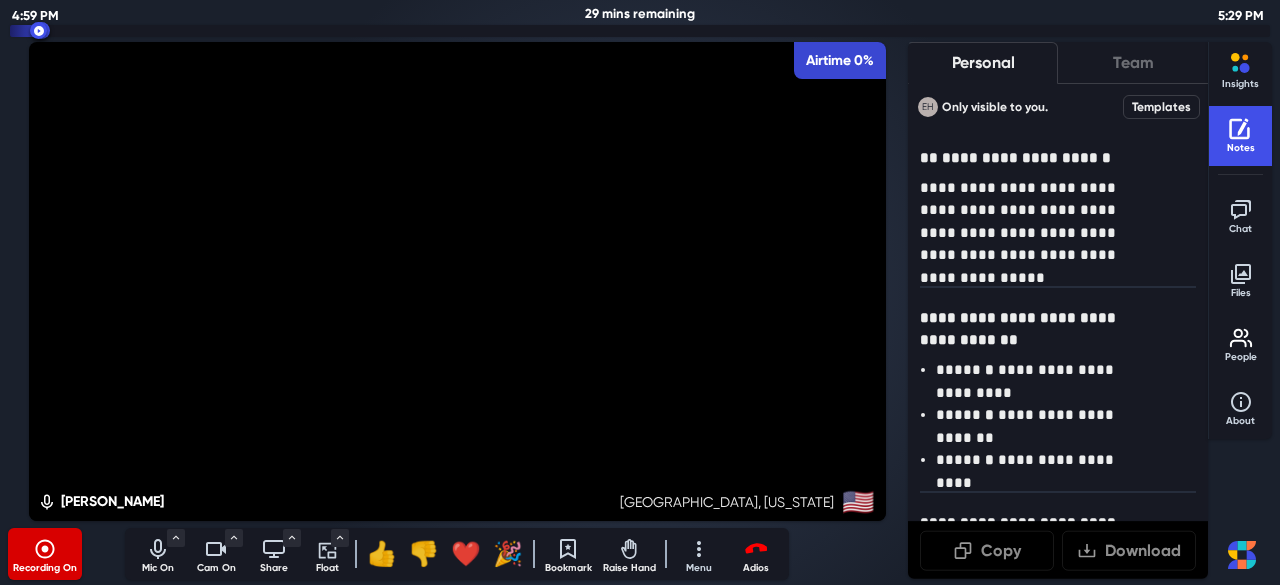 click 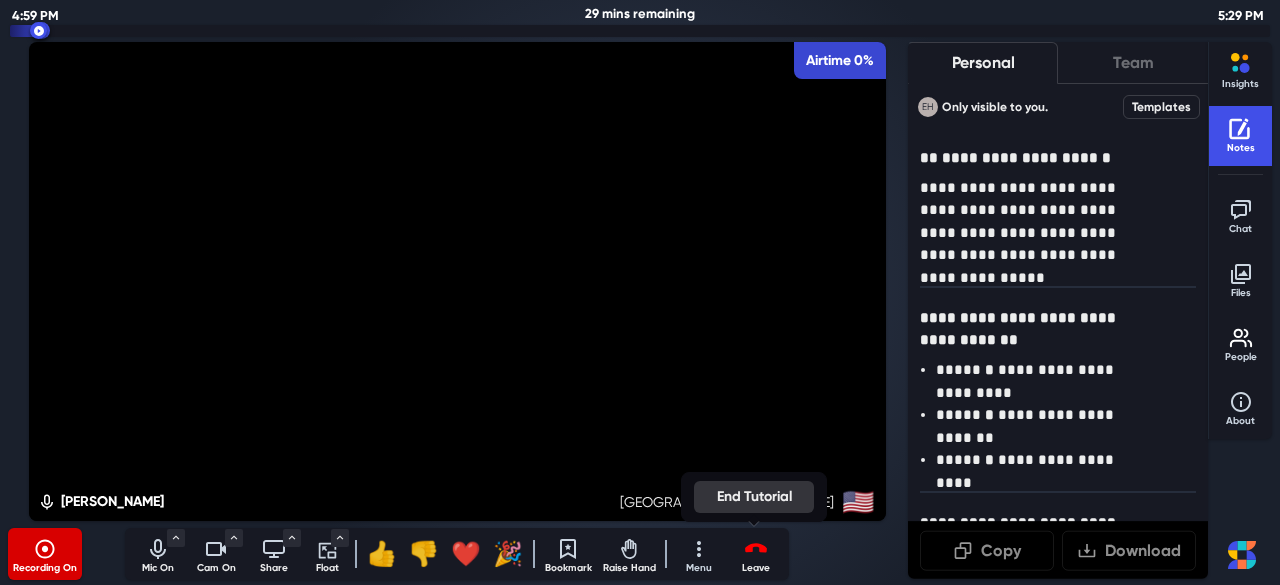 click on "End Tutorial" at bounding box center [754, 497] 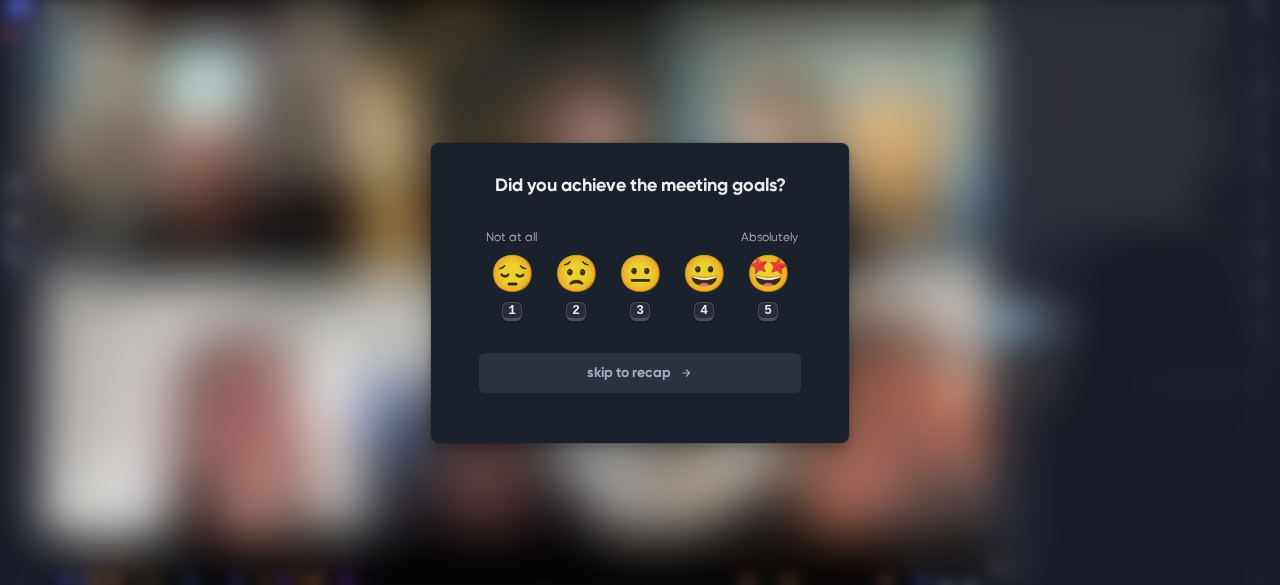 click on "skip to recap" at bounding box center (640, 373) 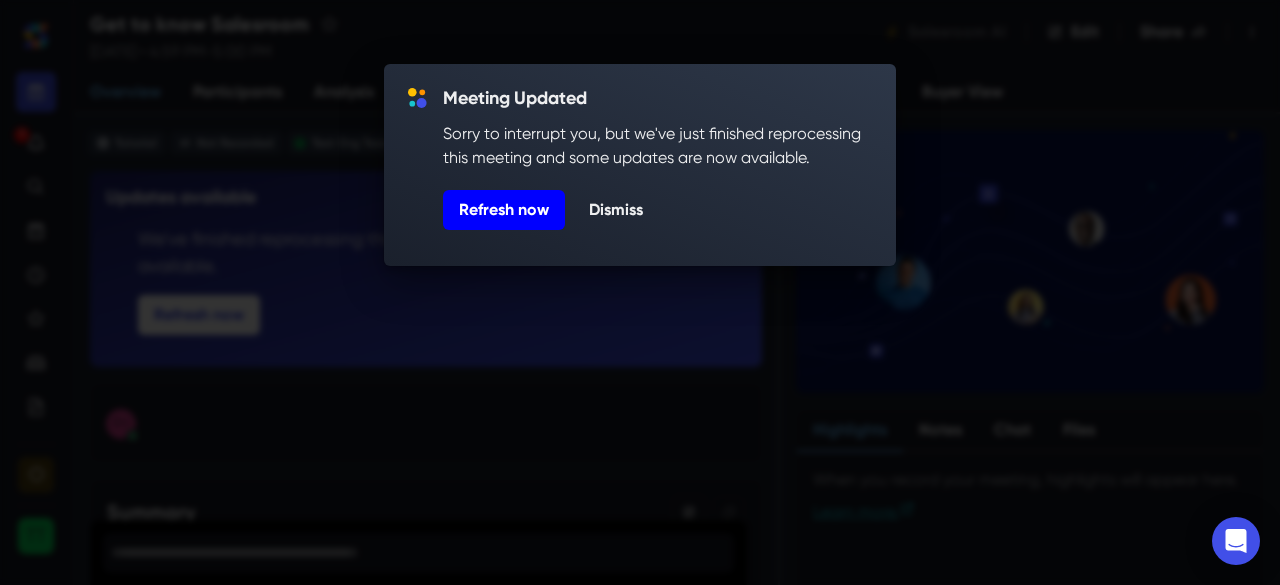 click on "Refresh now" at bounding box center [504, 210] 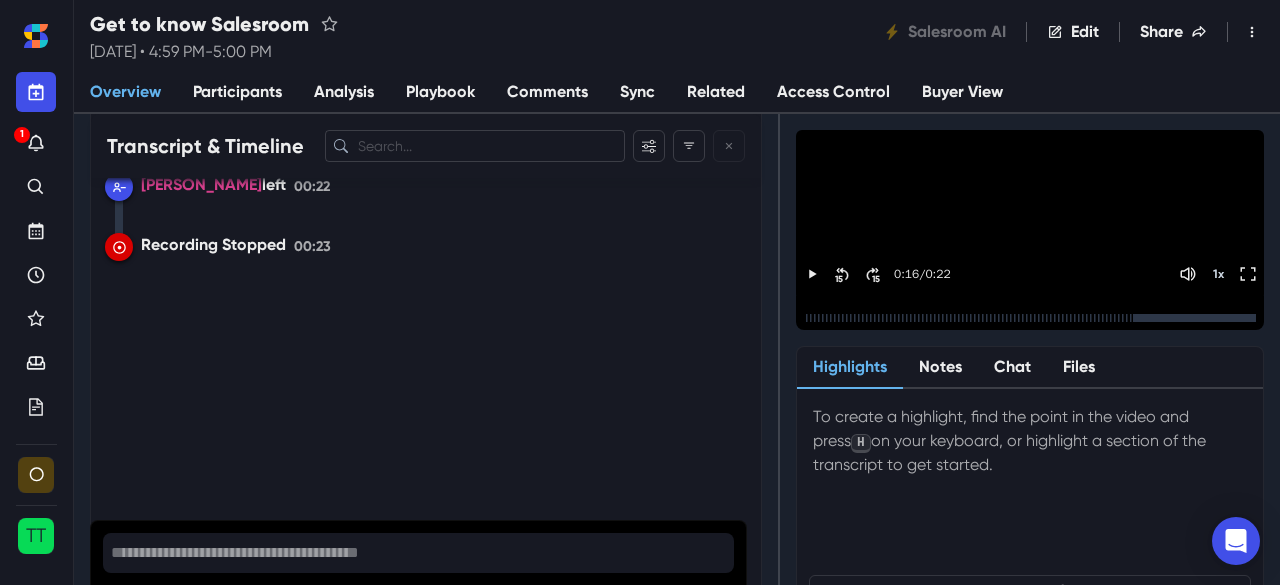 scroll, scrollTop: 600, scrollLeft: 0, axis: vertical 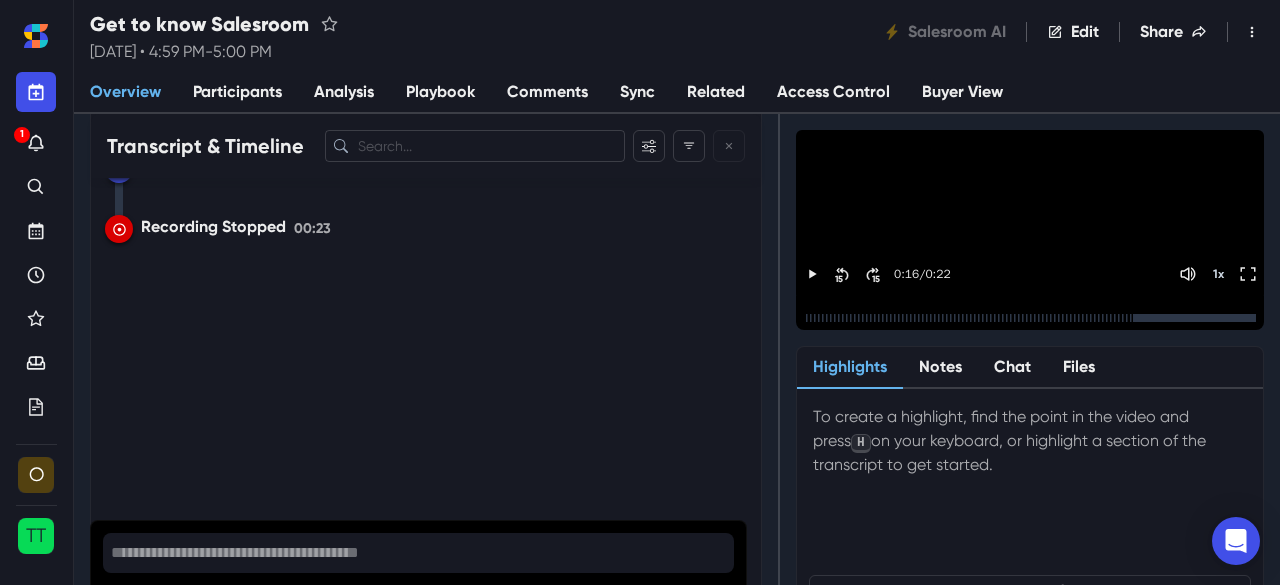 click on "Buyer View" at bounding box center [962, 92] 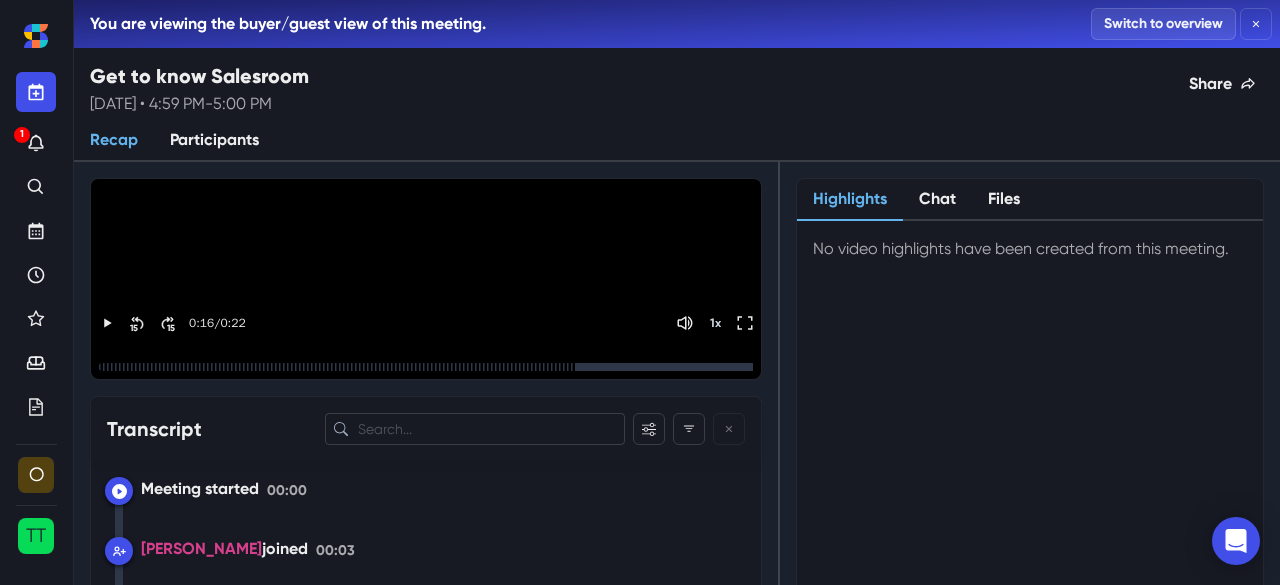 click on "Switch to overview" at bounding box center [1163, 24] 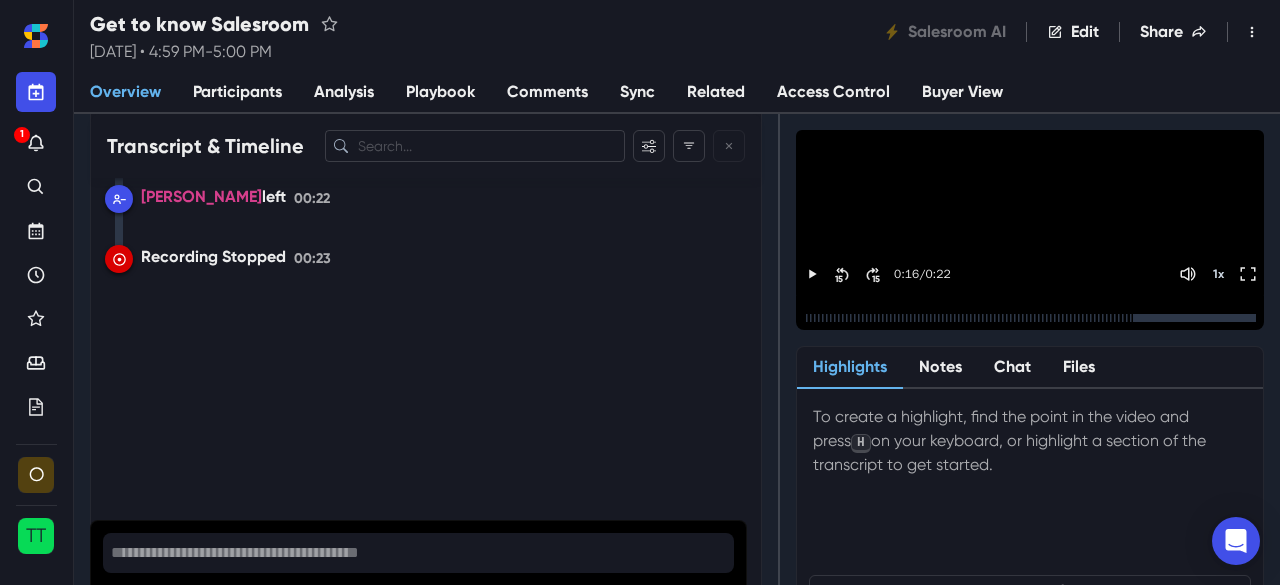 scroll, scrollTop: 600, scrollLeft: 0, axis: vertical 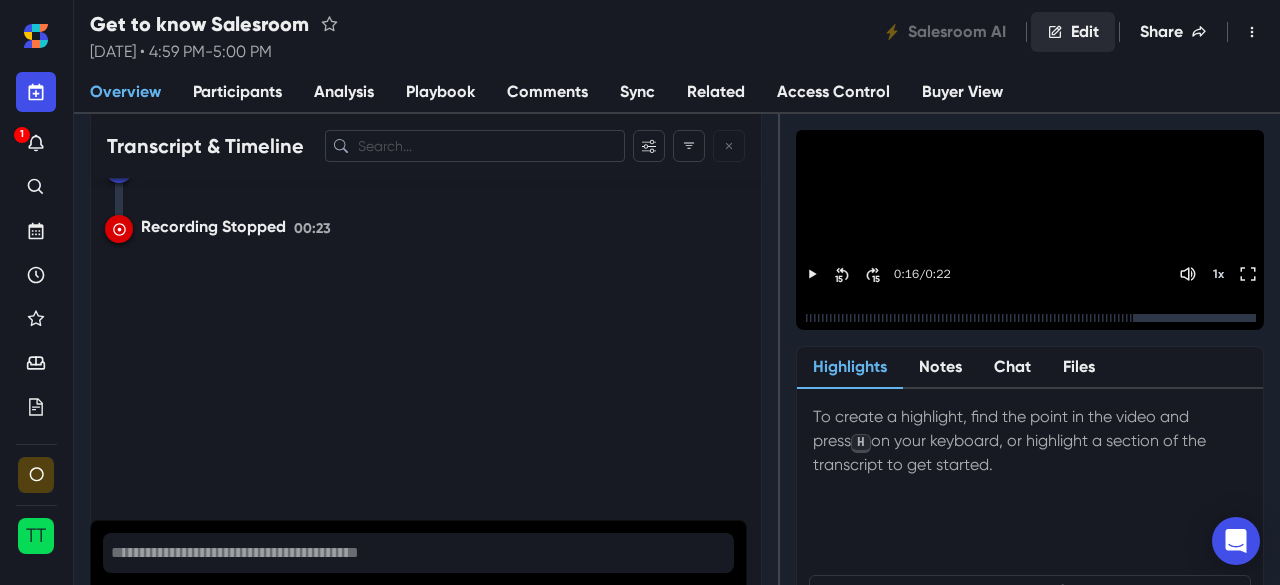 click on "Edit" at bounding box center [1073, 32] 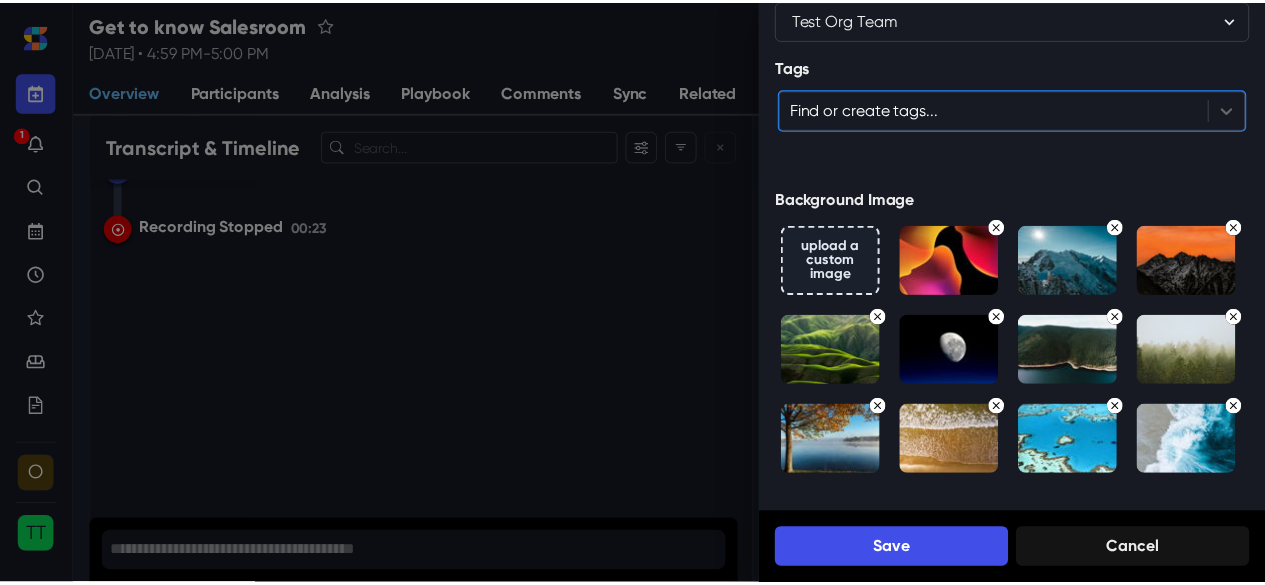 scroll, scrollTop: 0, scrollLeft: 0, axis: both 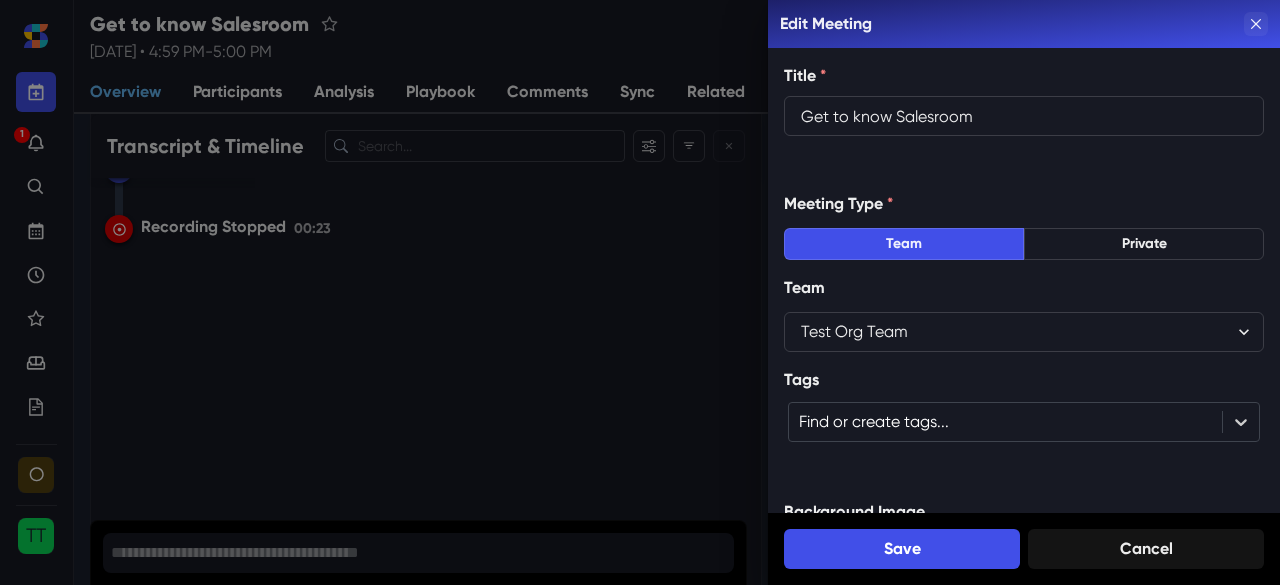 click at bounding box center (1256, 24) 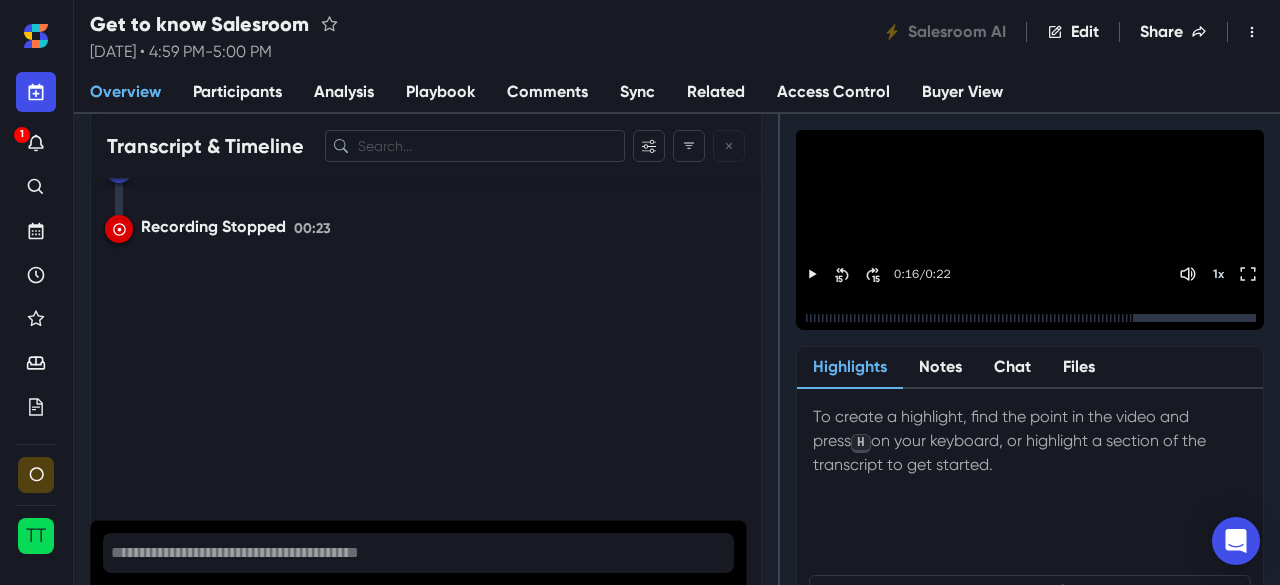 click on "TT" at bounding box center (36, 535) 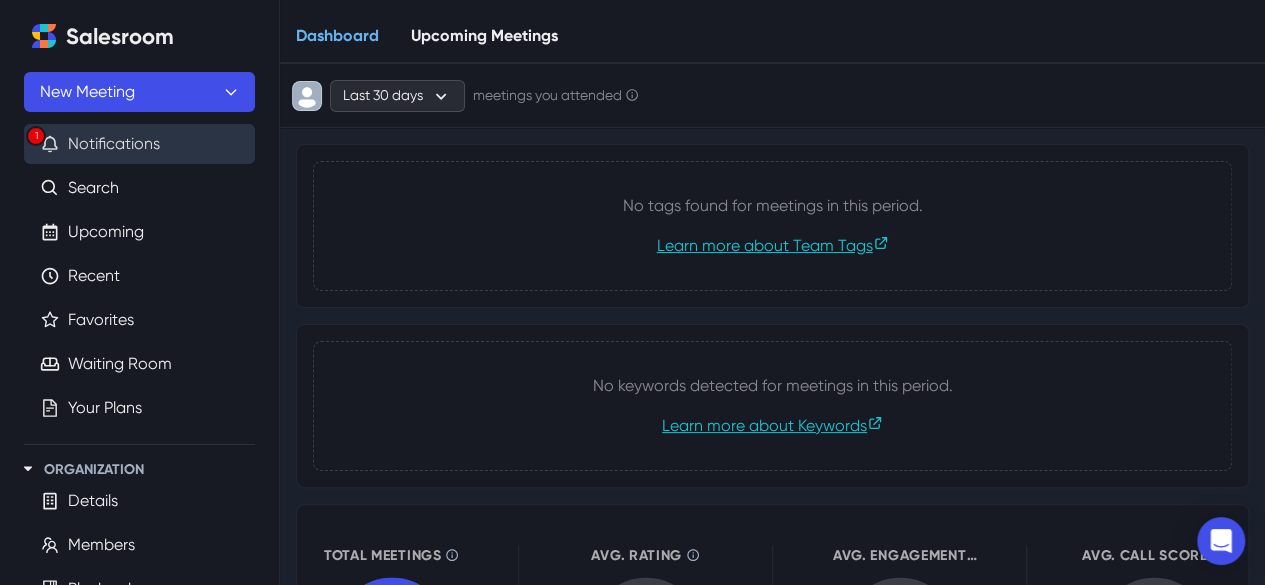 click on "1 Notifications" at bounding box center [139, 144] 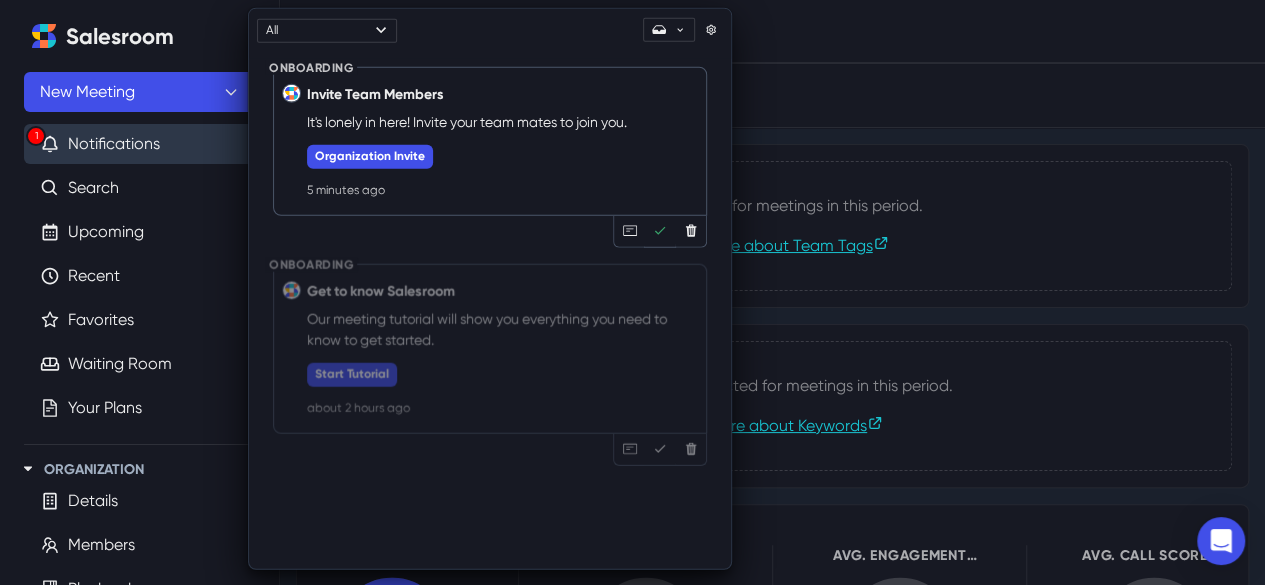 click on "1 Notifications" at bounding box center (139, 144) 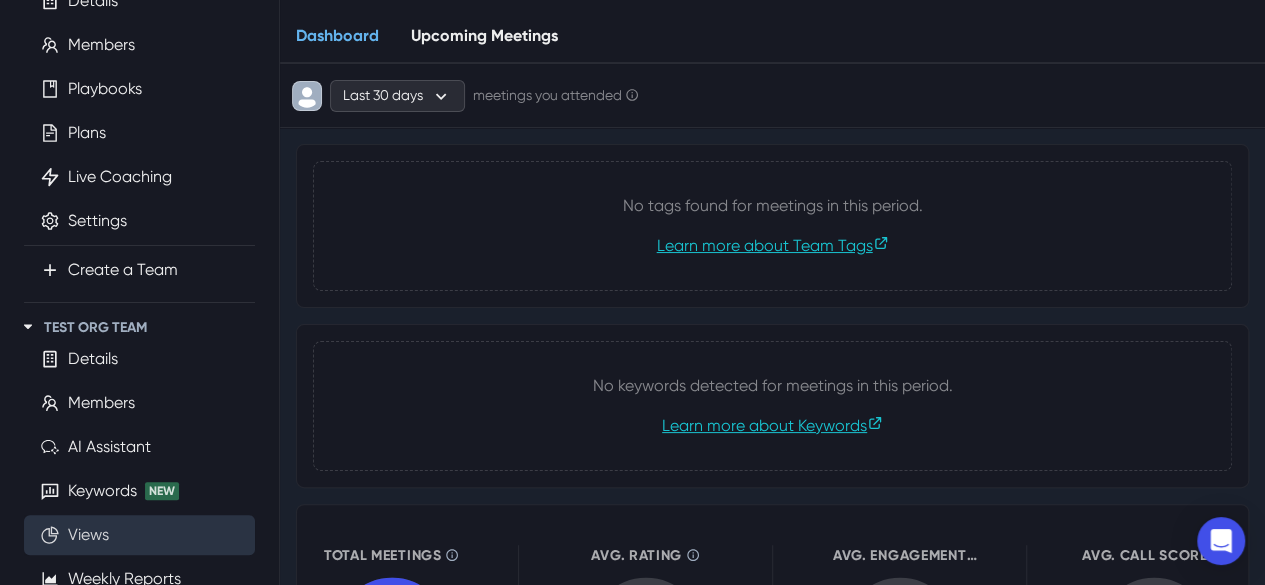 scroll, scrollTop: 874, scrollLeft: 0, axis: vertical 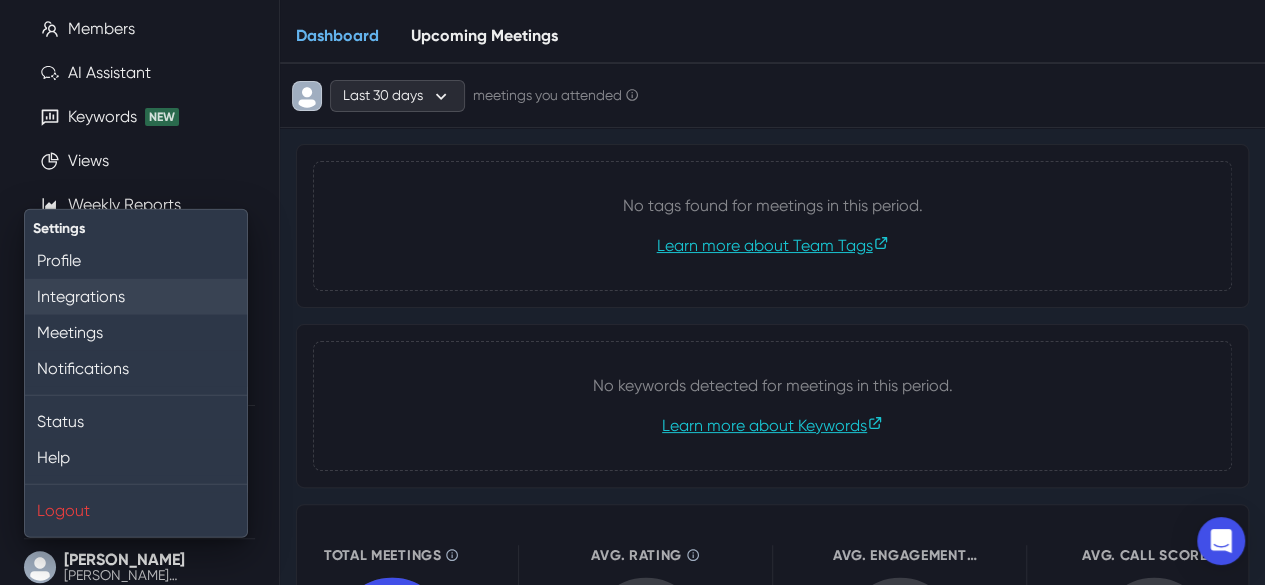 click on "Integrations" at bounding box center [136, 297] 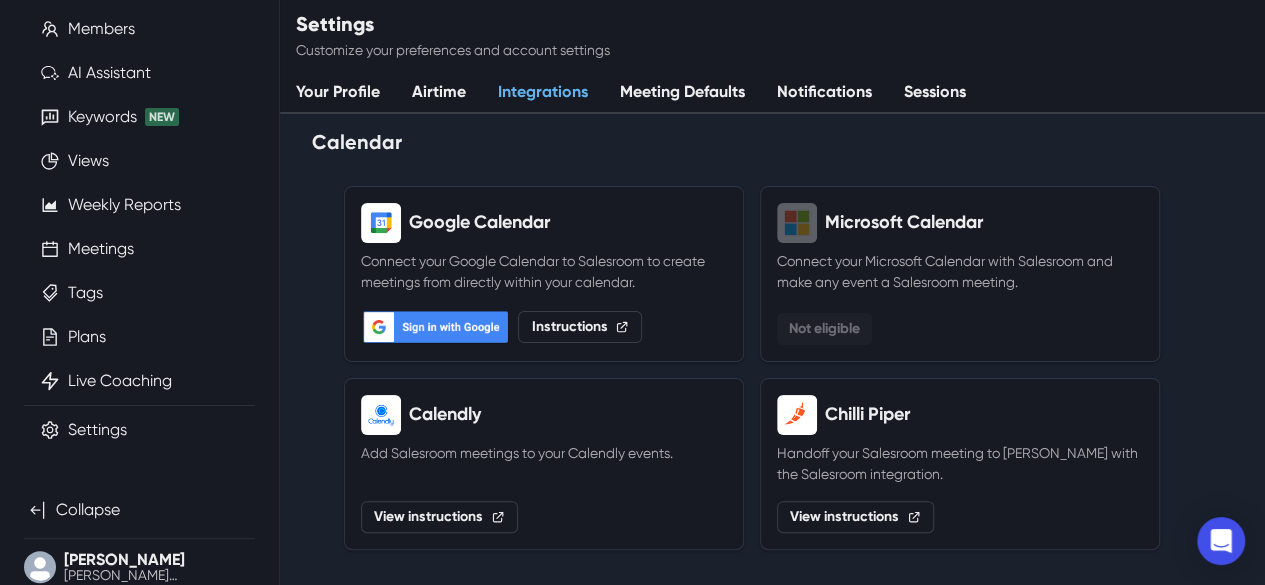 click on "Sessions" at bounding box center (935, 93) 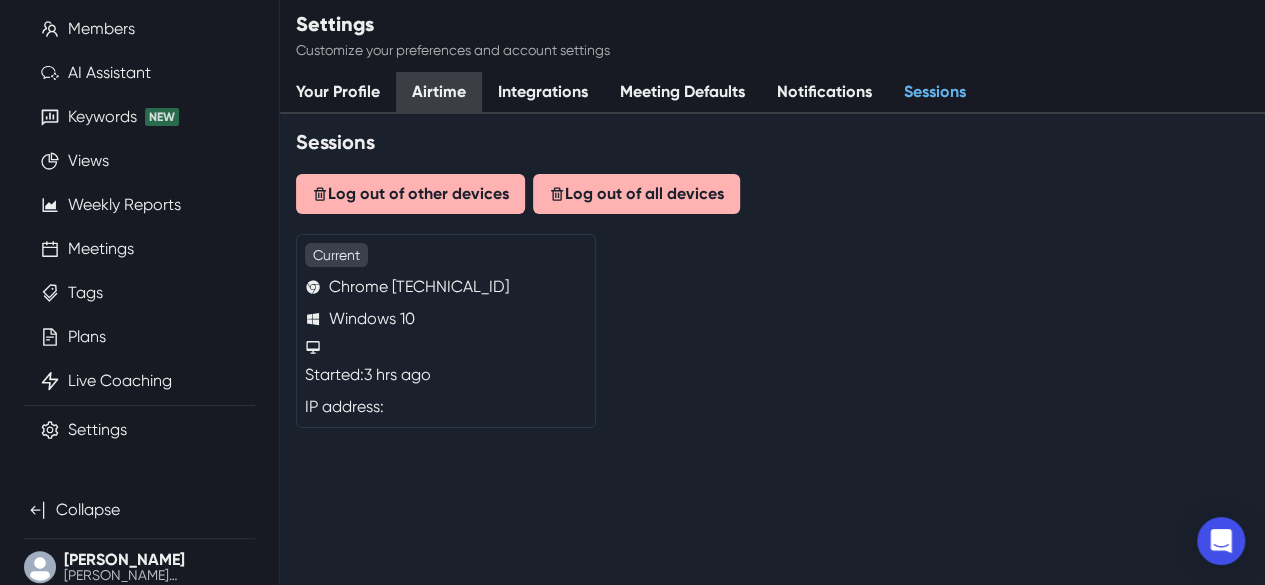 click on "Airtime" at bounding box center (439, 93) 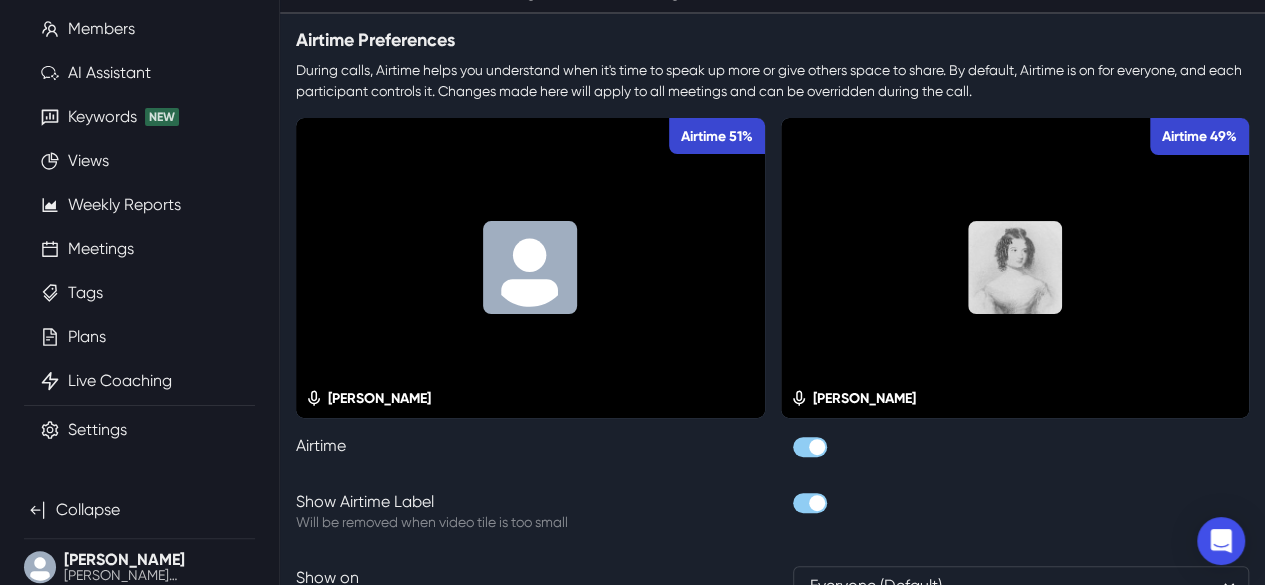 scroll, scrollTop: 0, scrollLeft: 0, axis: both 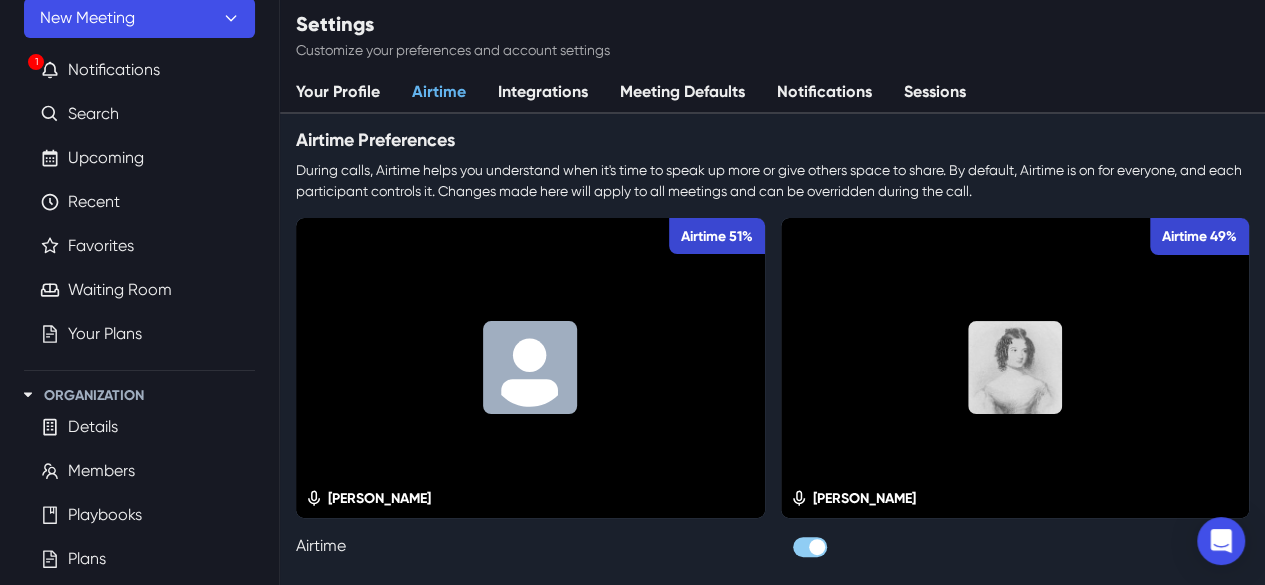 click on "Sessions" at bounding box center [935, 93] 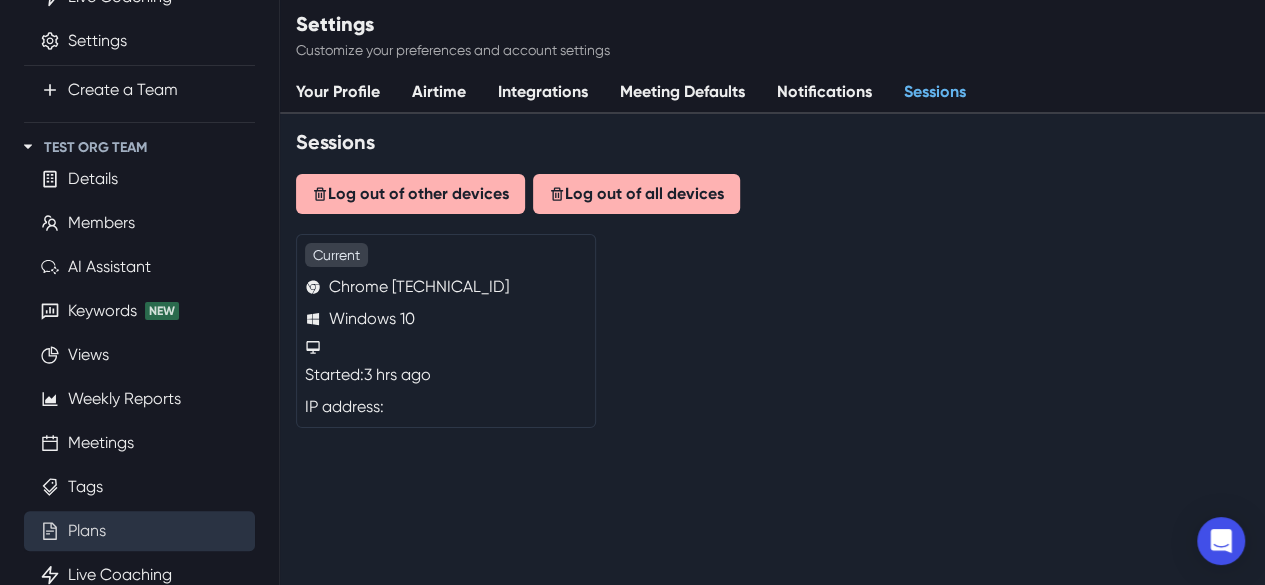 scroll, scrollTop: 874, scrollLeft: 0, axis: vertical 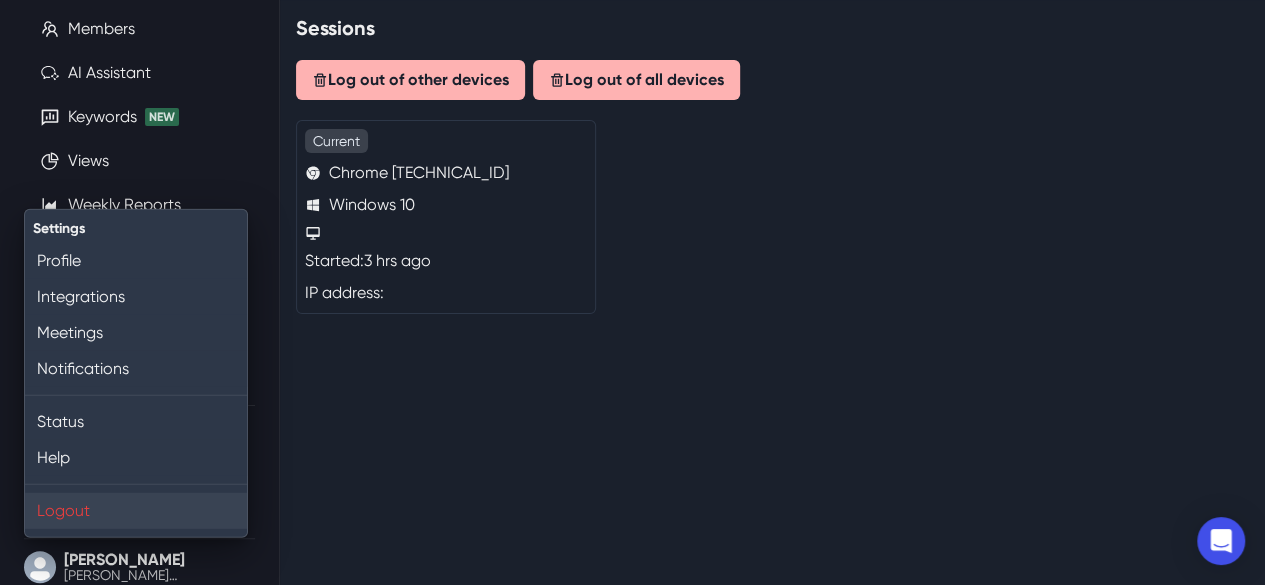 click on "Logout" at bounding box center (136, 511) 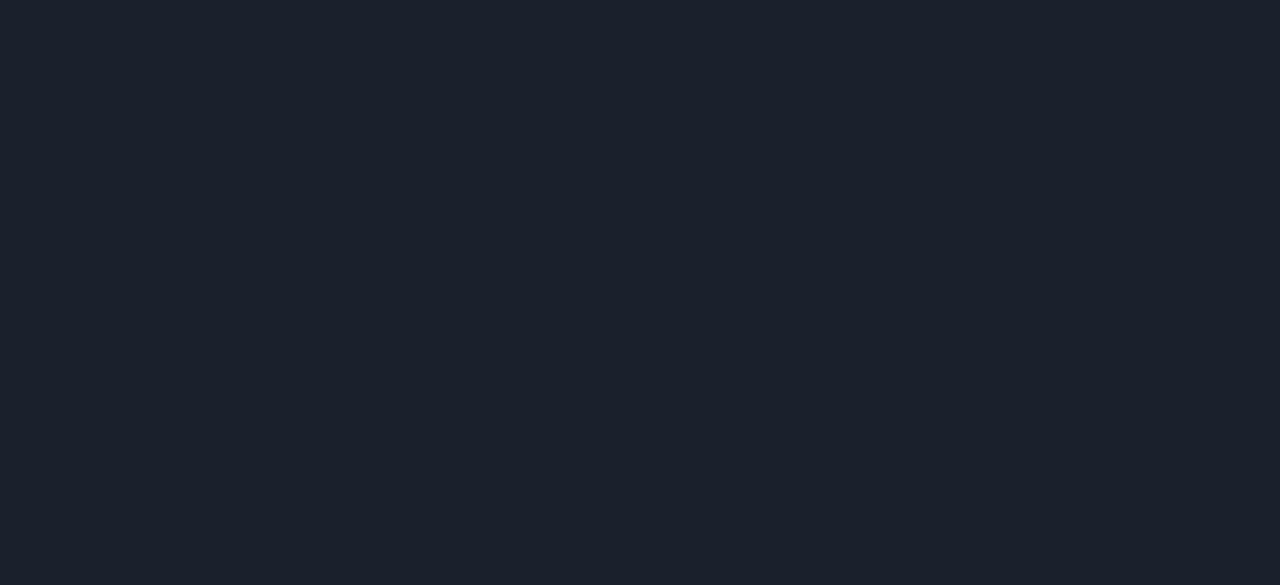 scroll, scrollTop: 0, scrollLeft: 0, axis: both 